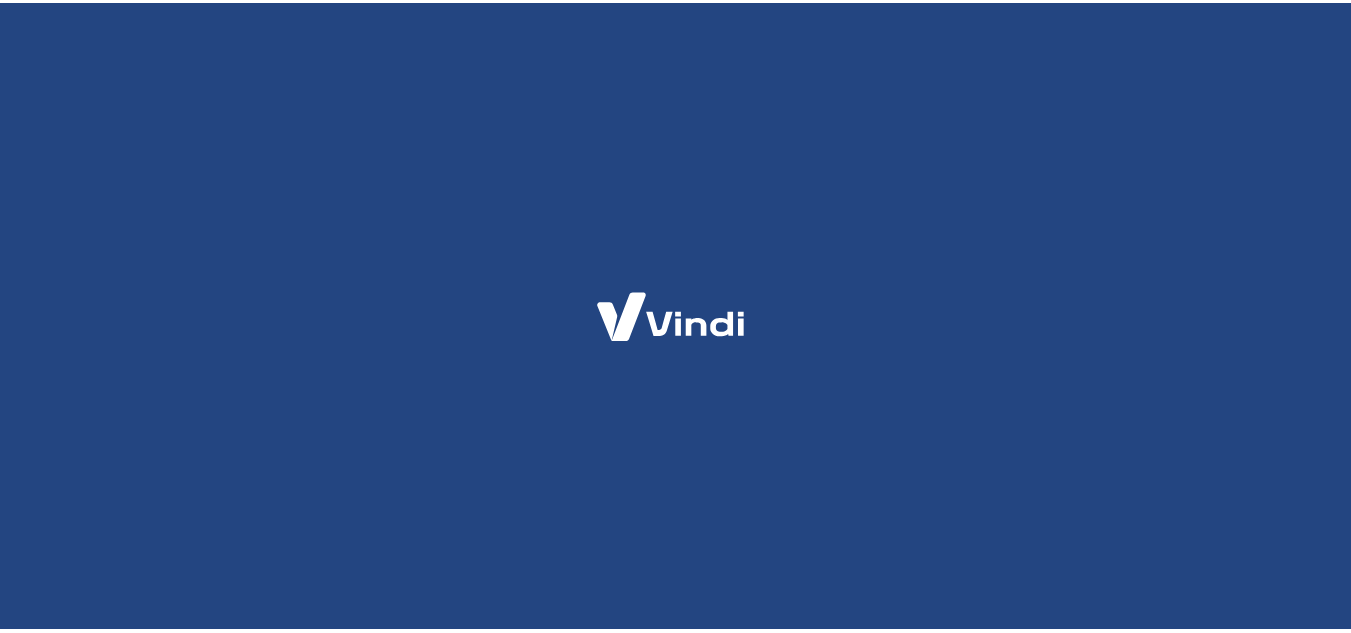 scroll, scrollTop: 0, scrollLeft: 0, axis: both 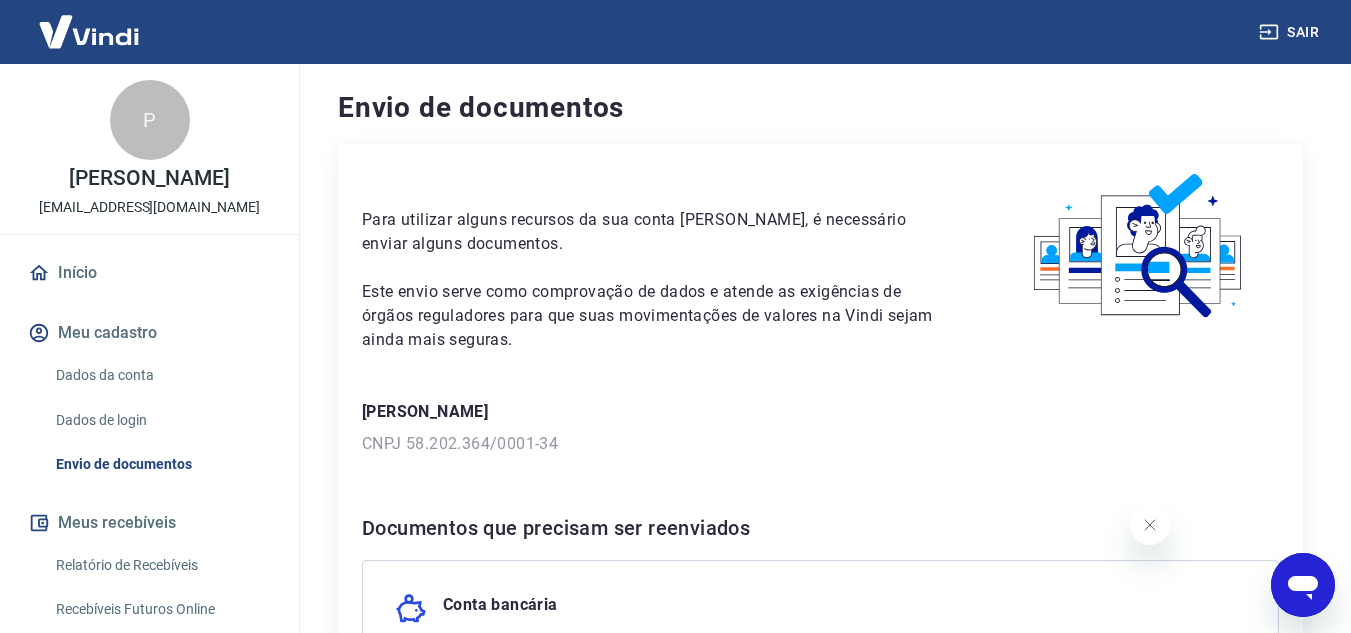 click at bounding box center [1303, 585] 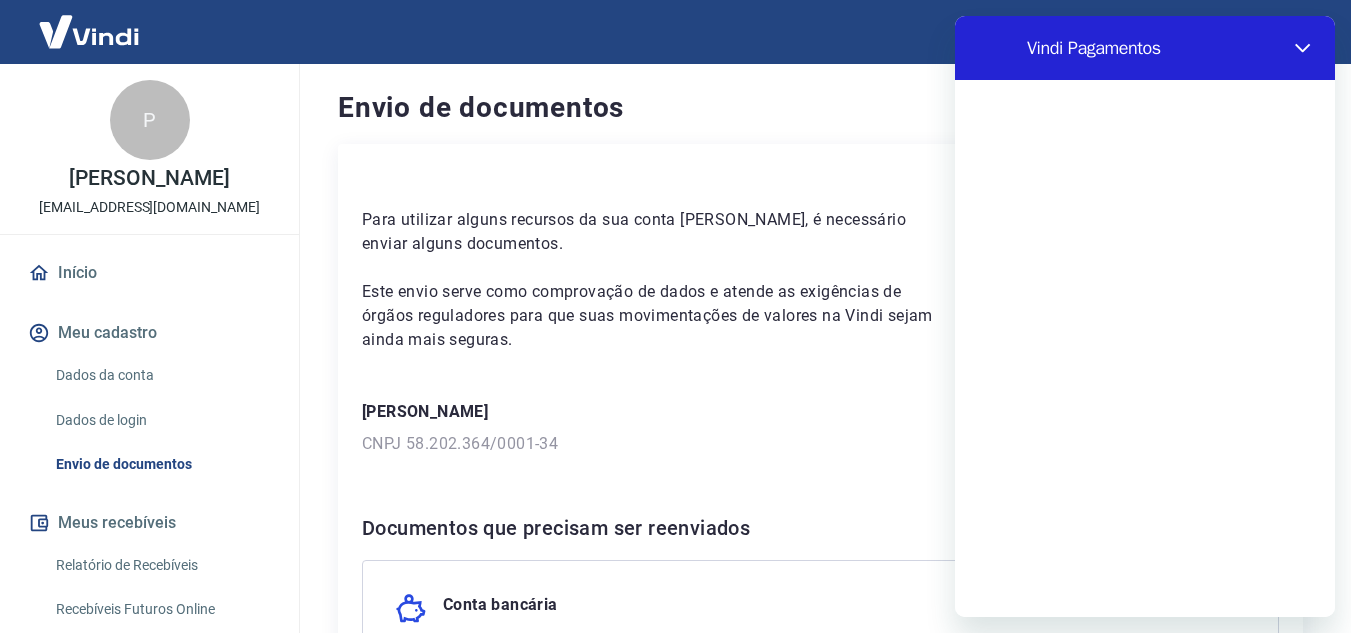 scroll, scrollTop: 0, scrollLeft: 0, axis: both 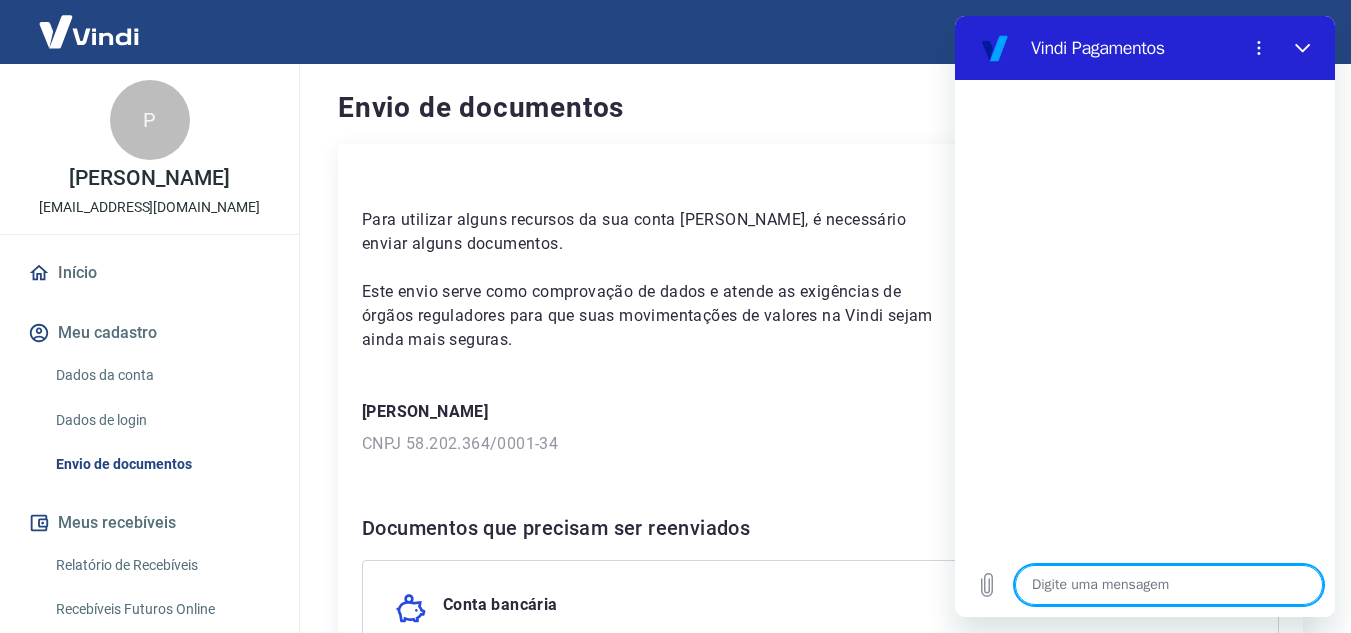 type on "c" 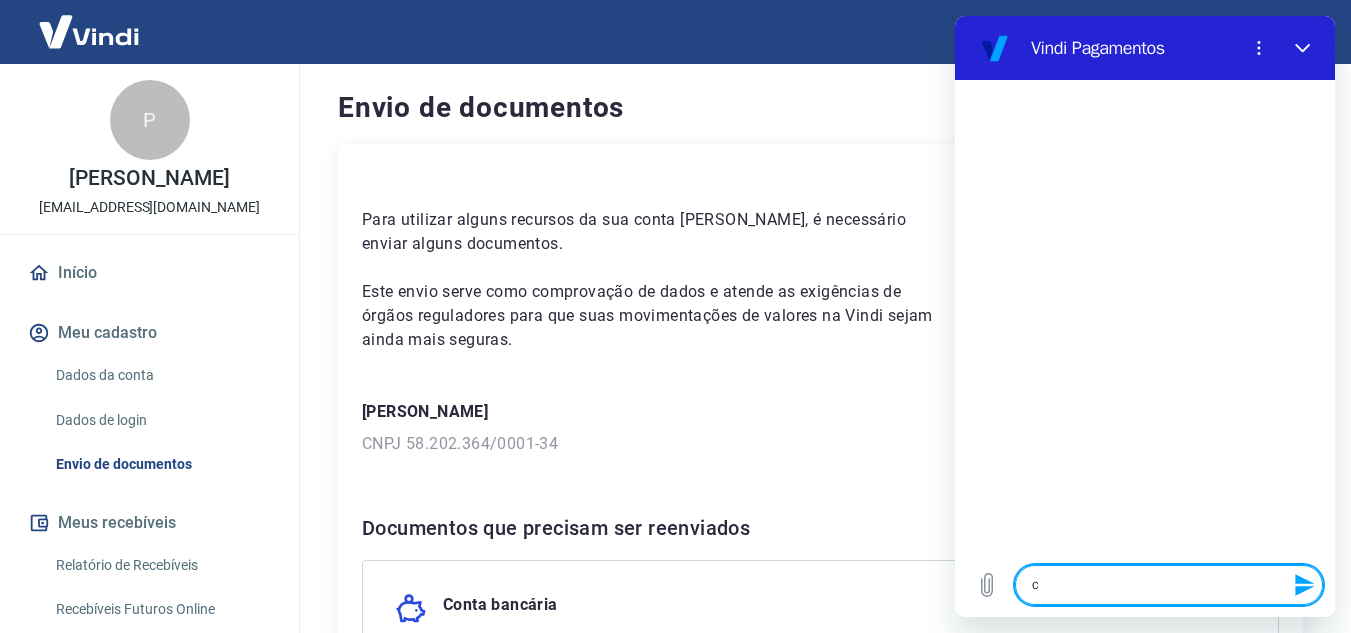 type on "co" 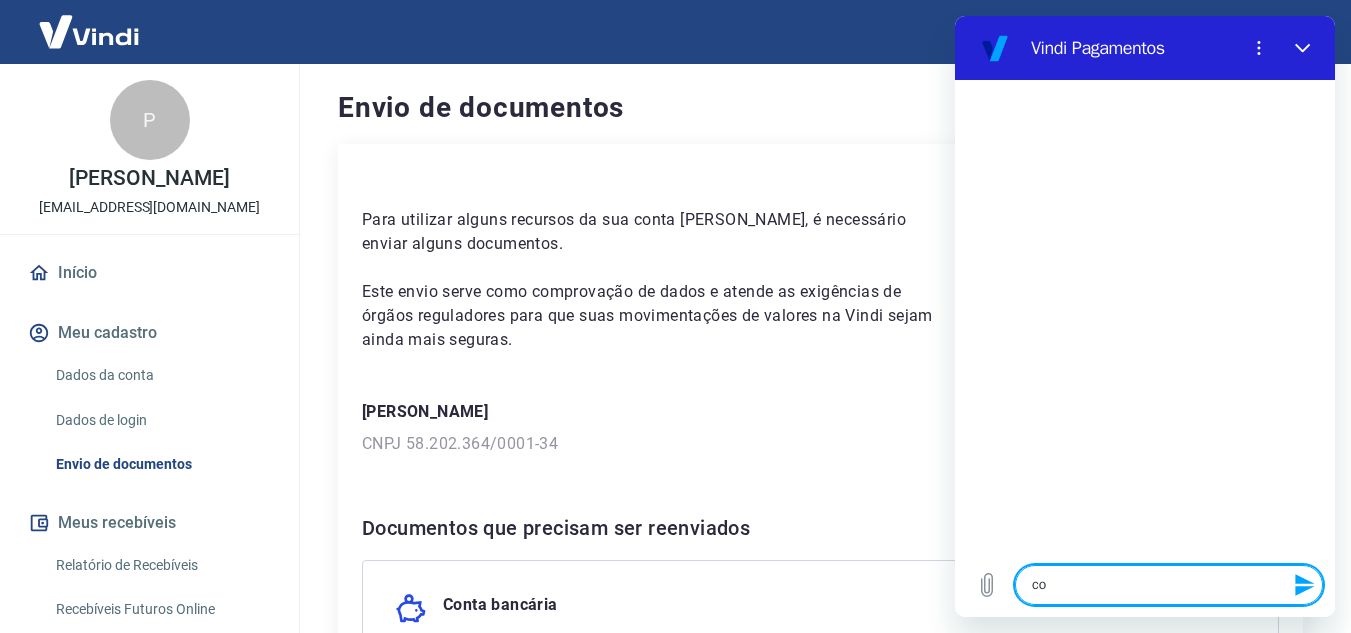 type on "con" 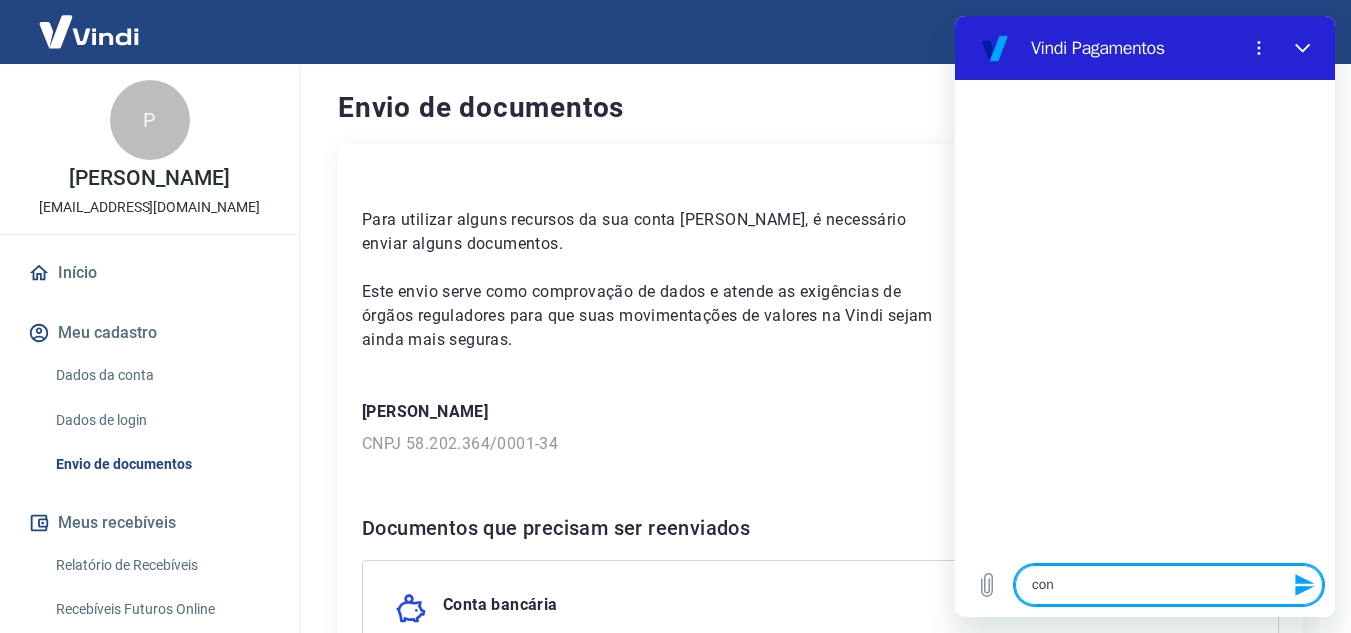 type on "co" 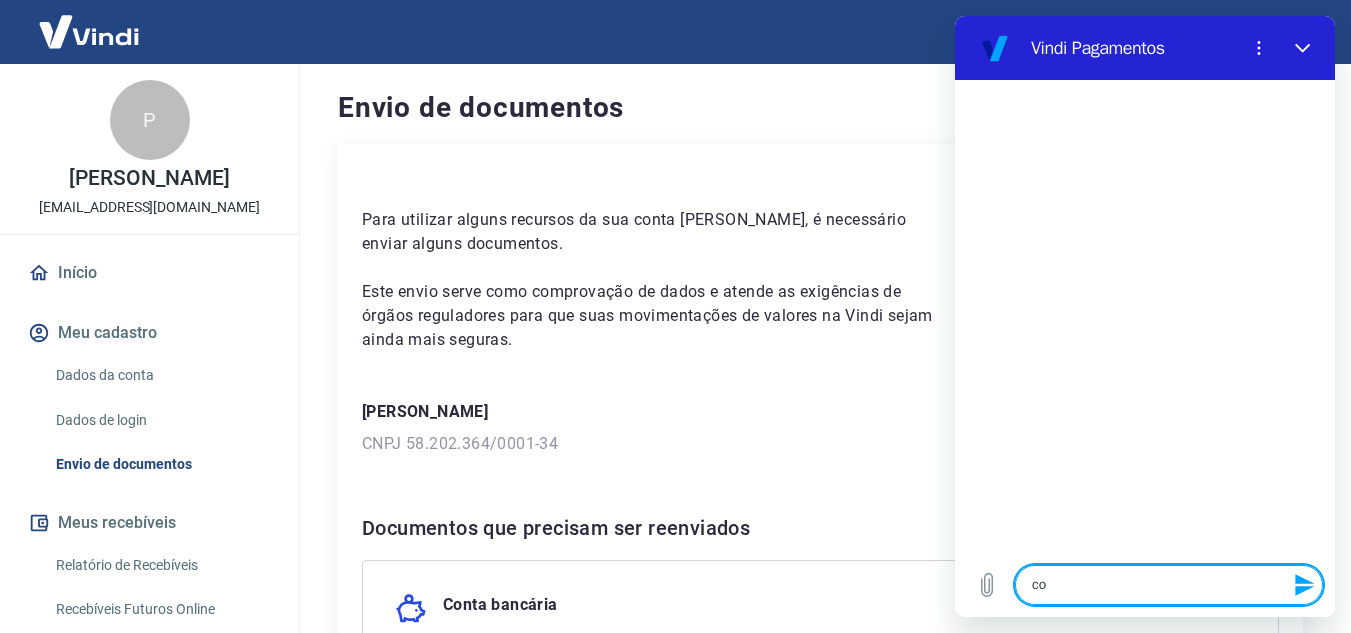 type on "x" 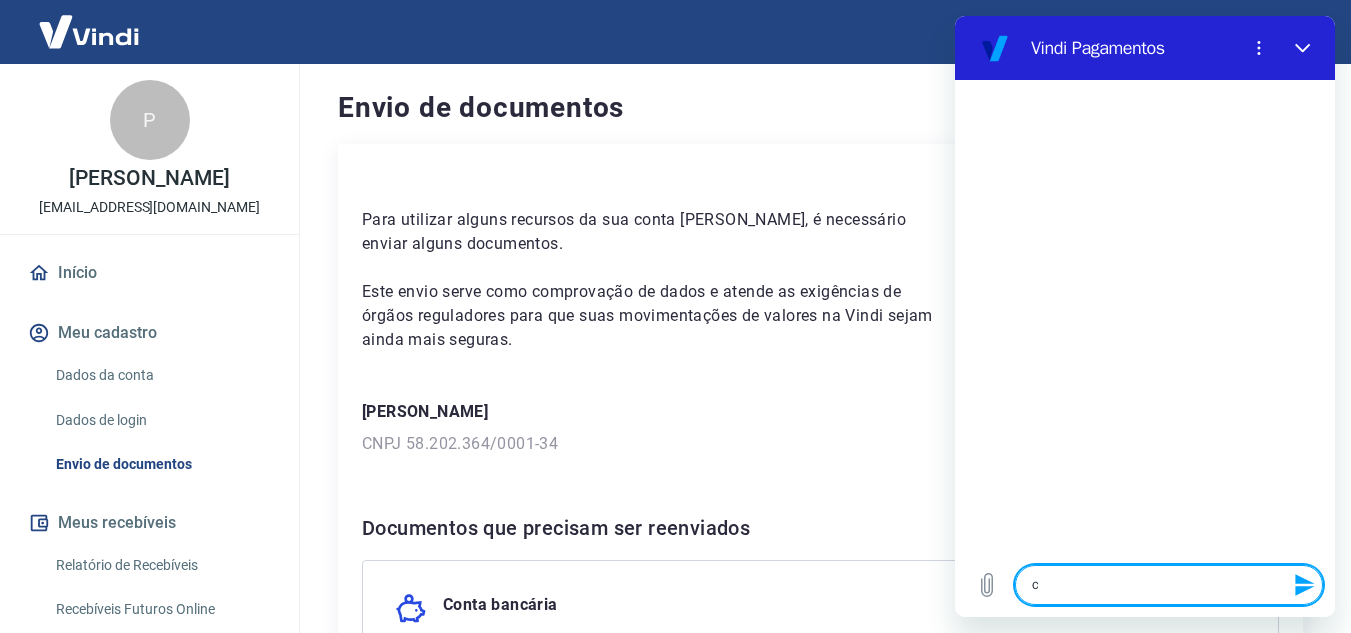 type 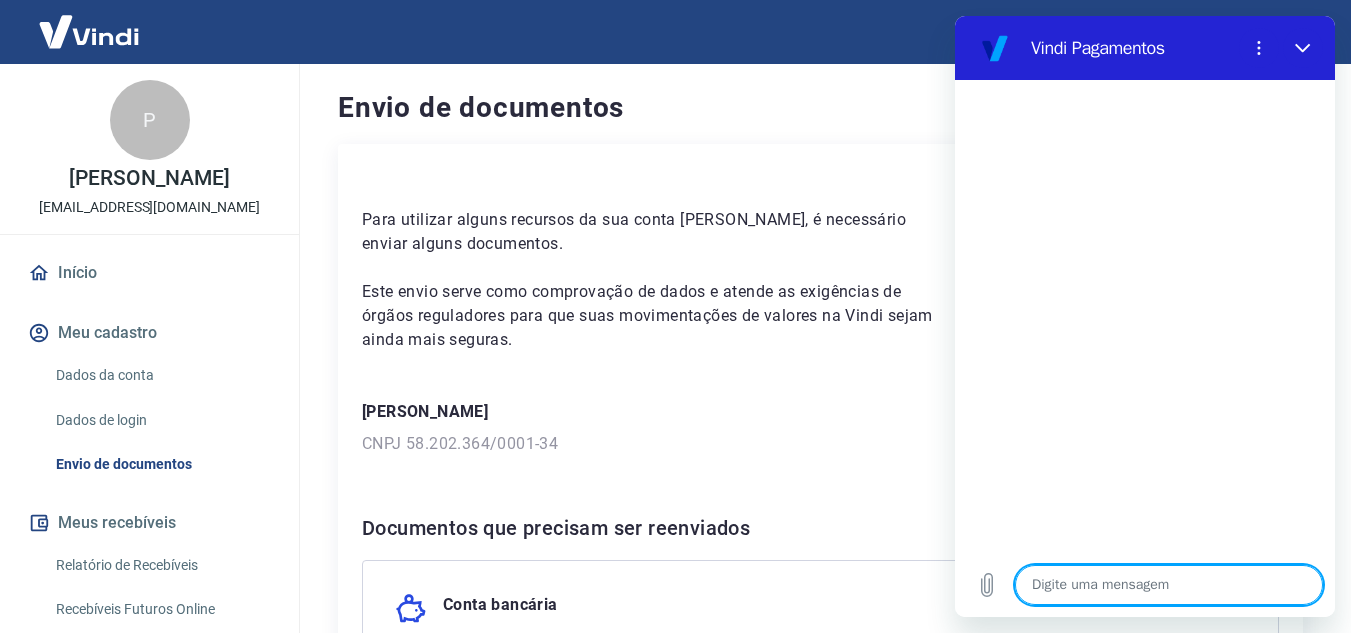 type on "c" 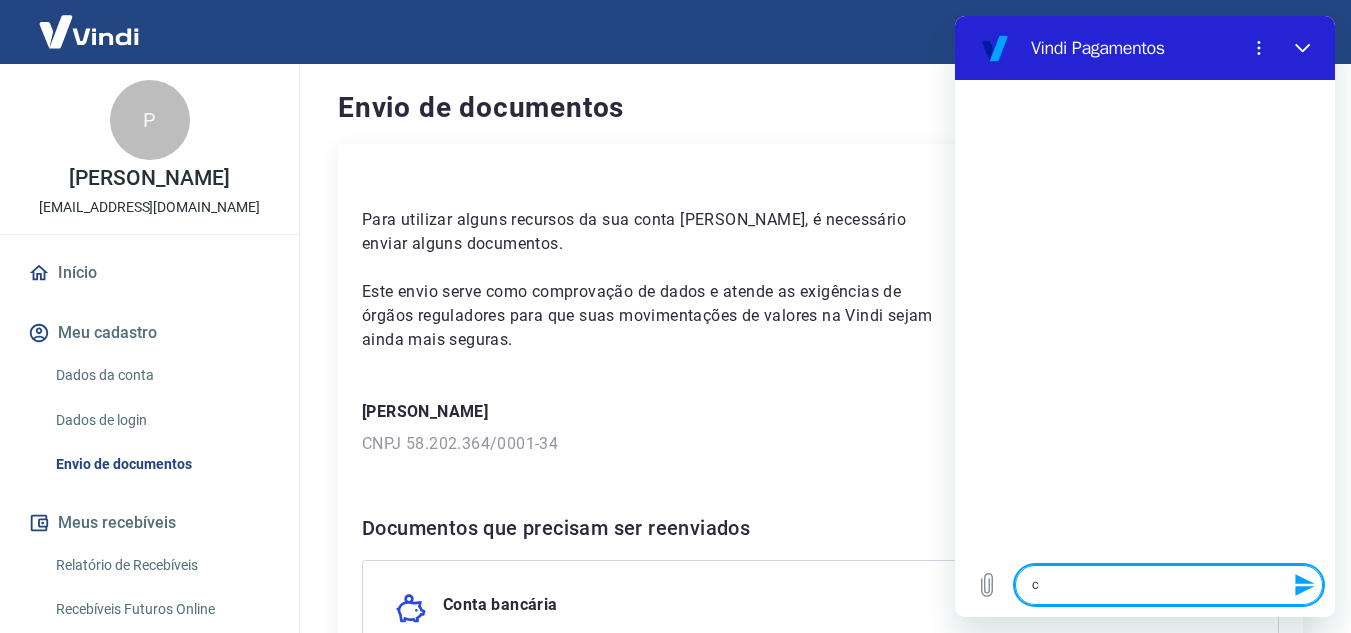 type on "co" 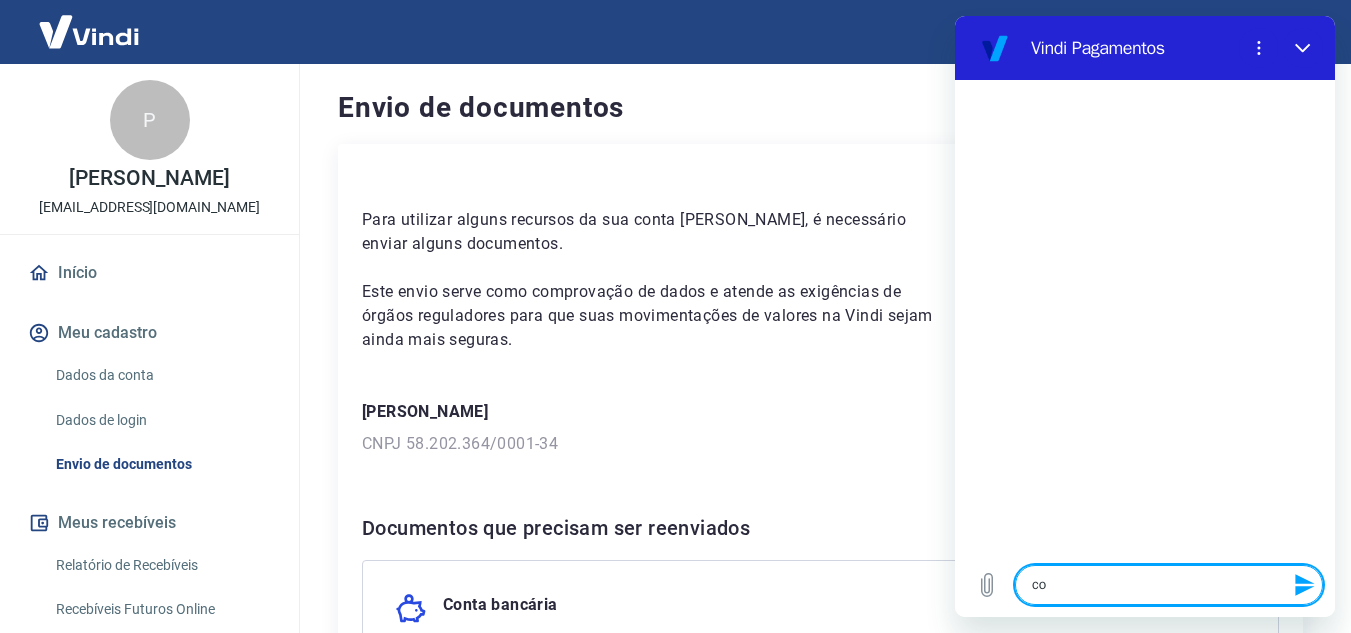 type on "con" 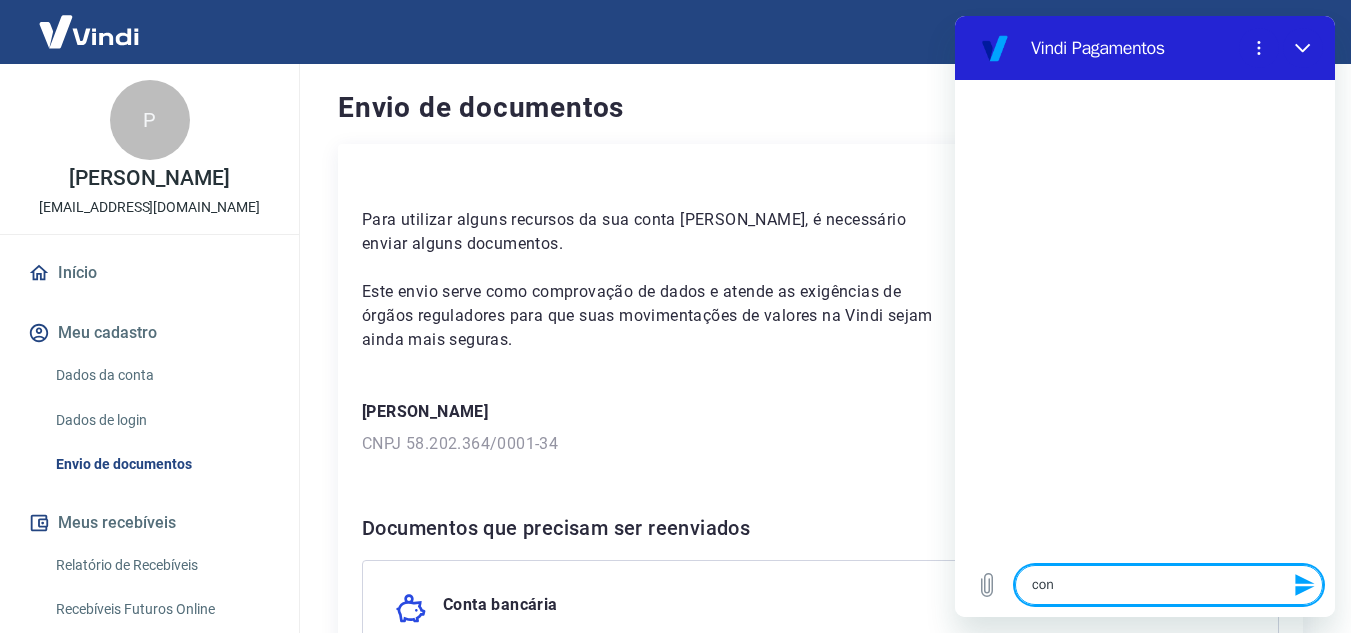 type on "cona" 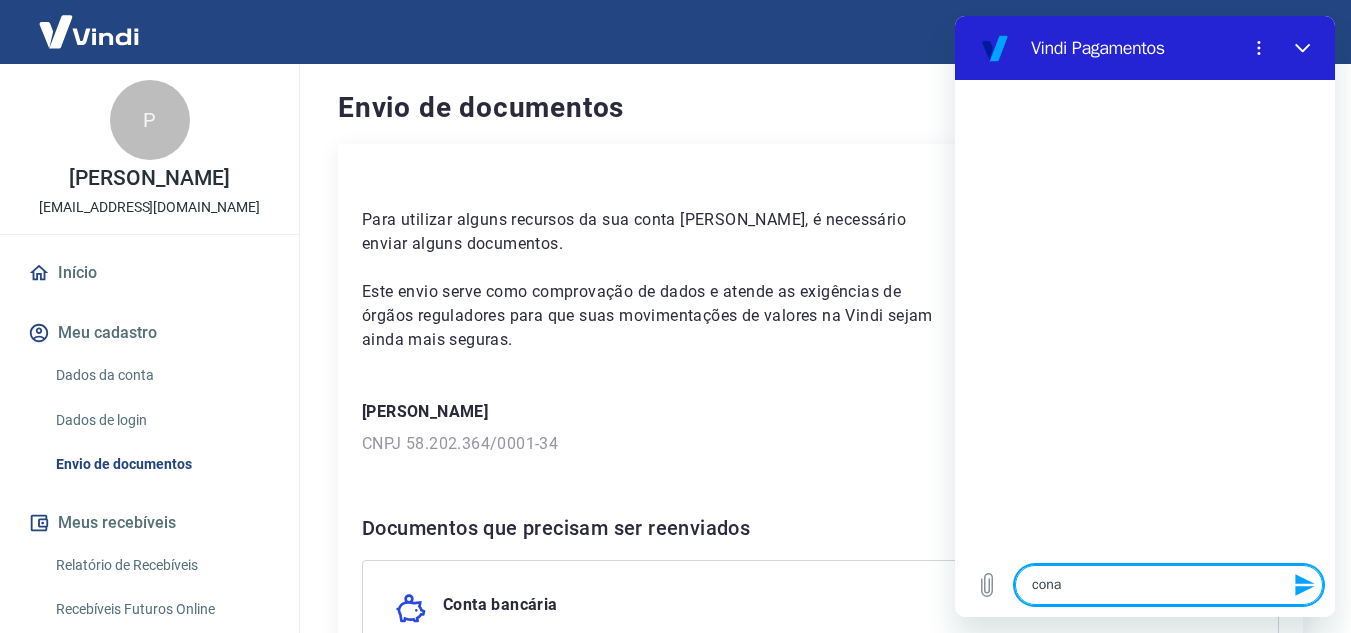 type on "con" 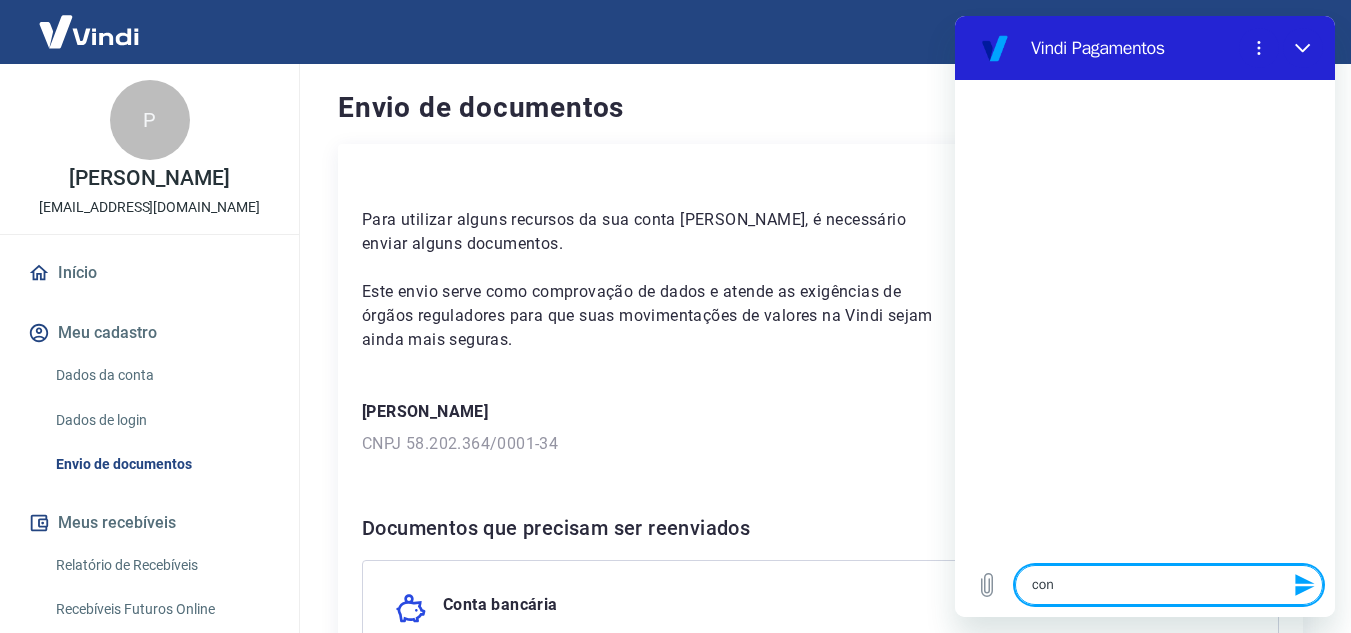 type on "co" 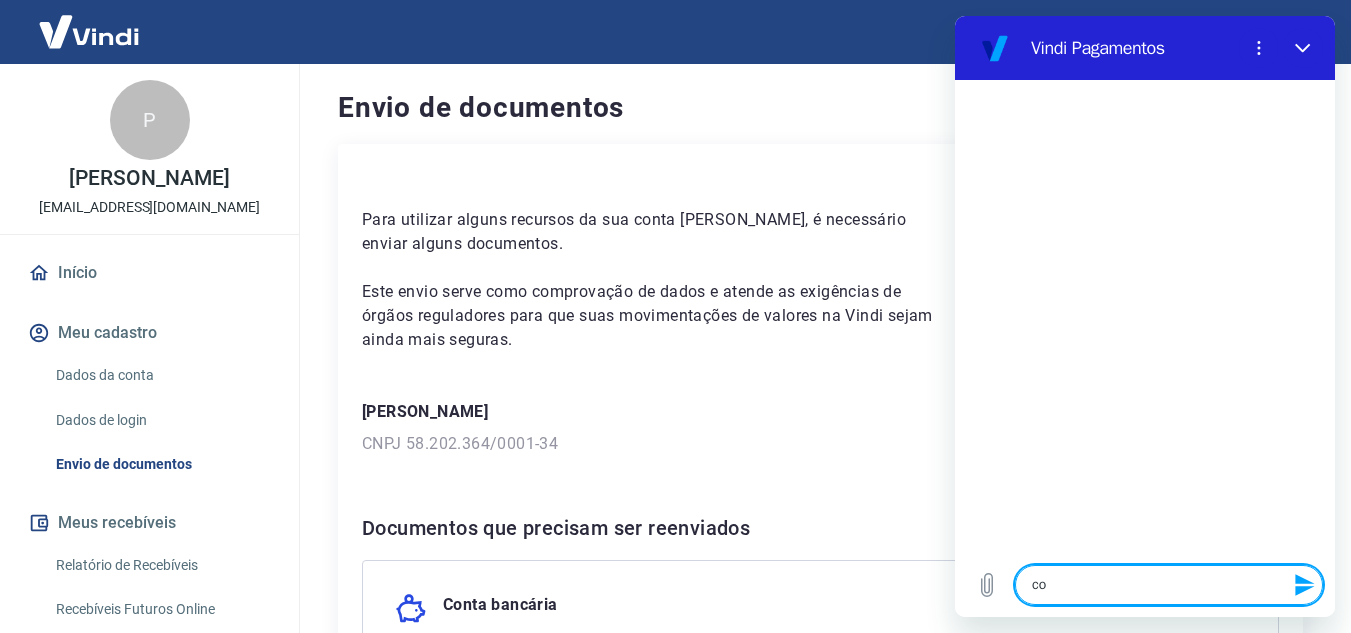 type on "c" 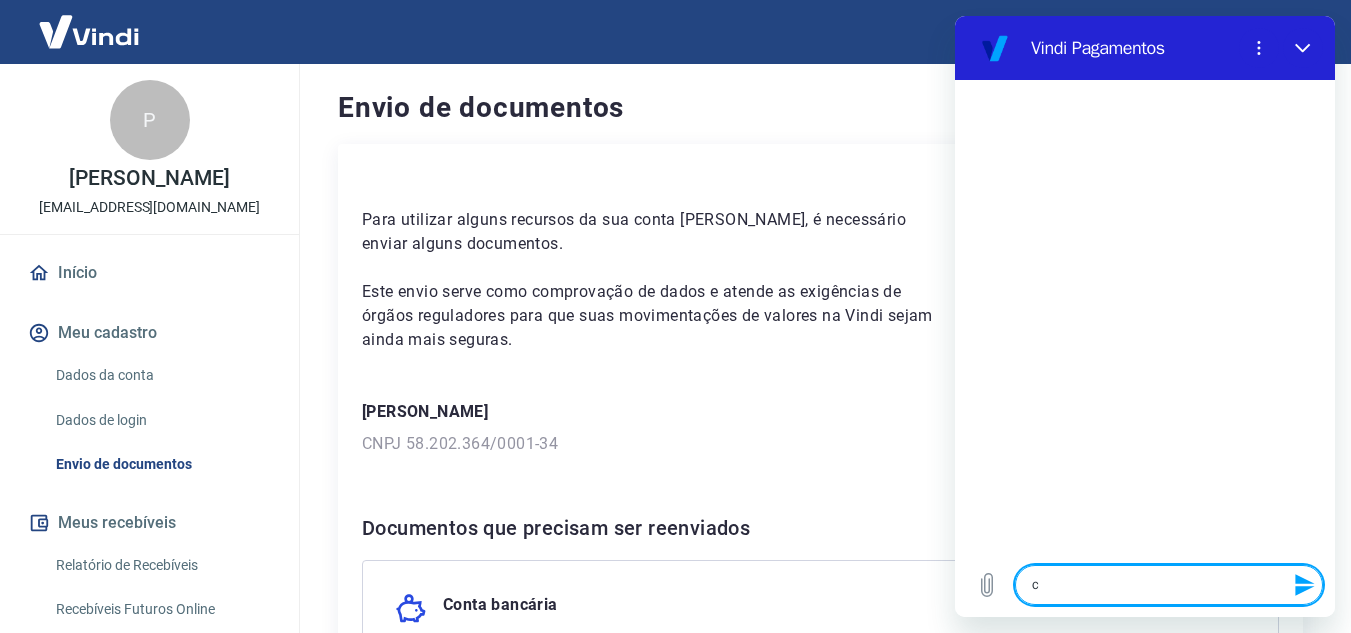 type 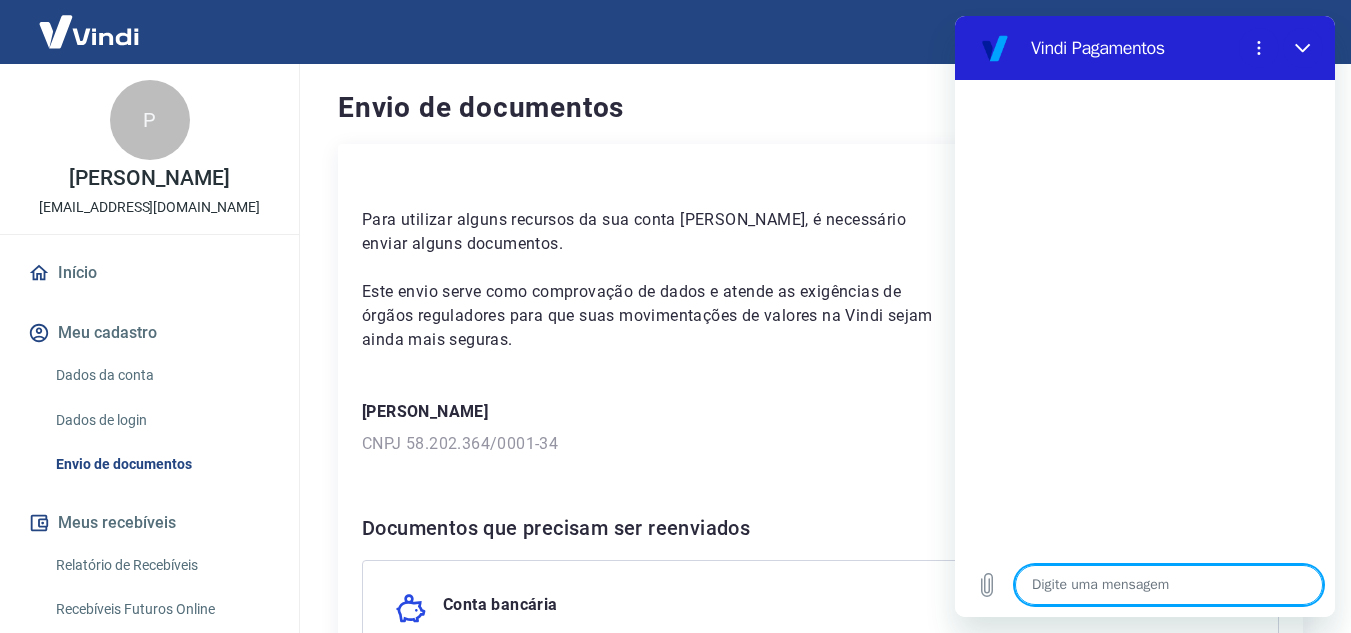 type on "c" 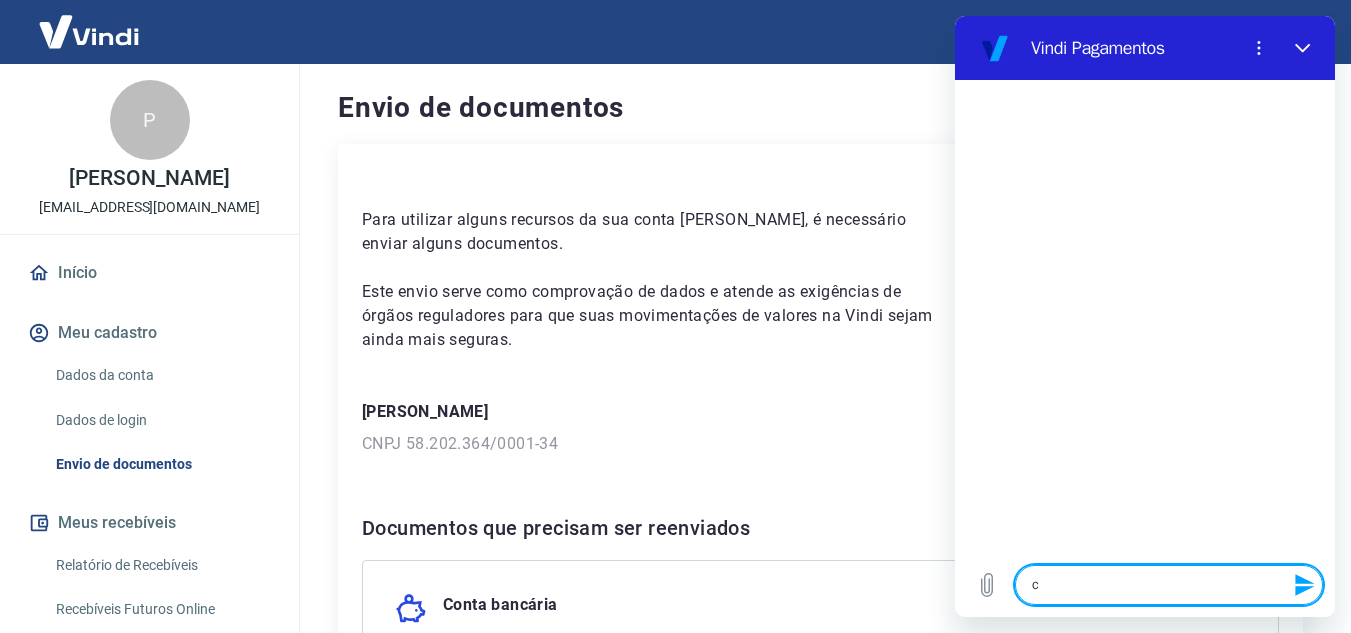 type on "co" 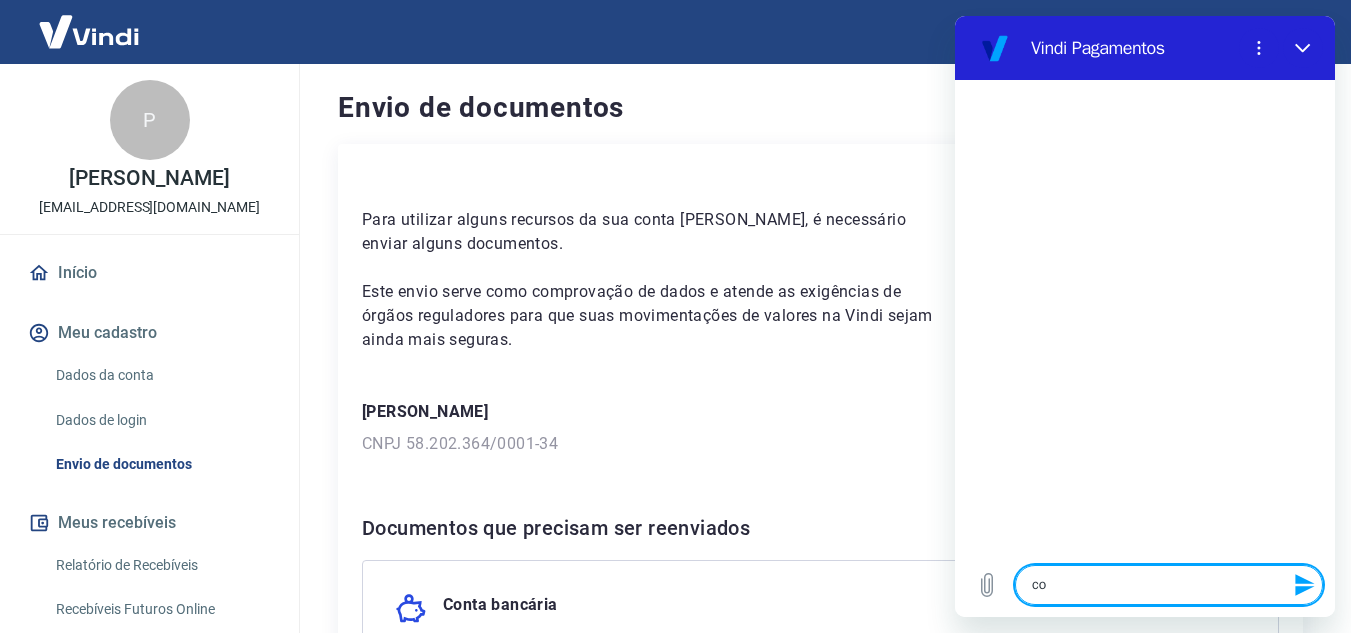 type on "con" 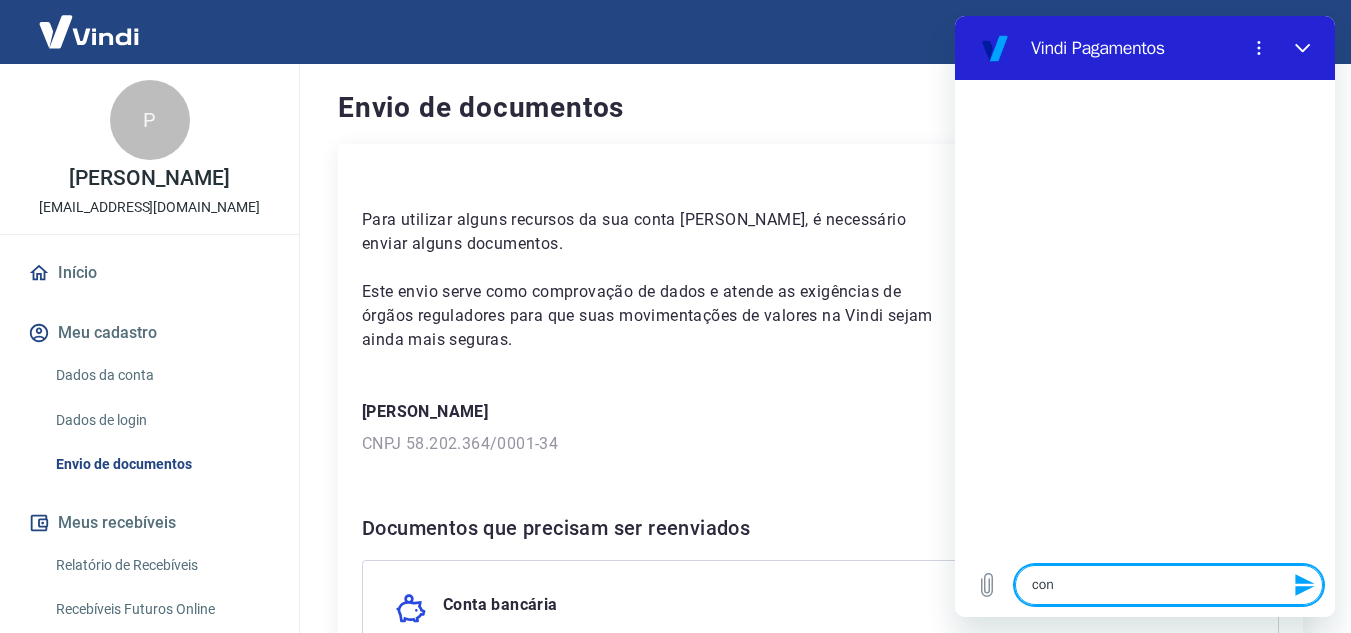type on "cont" 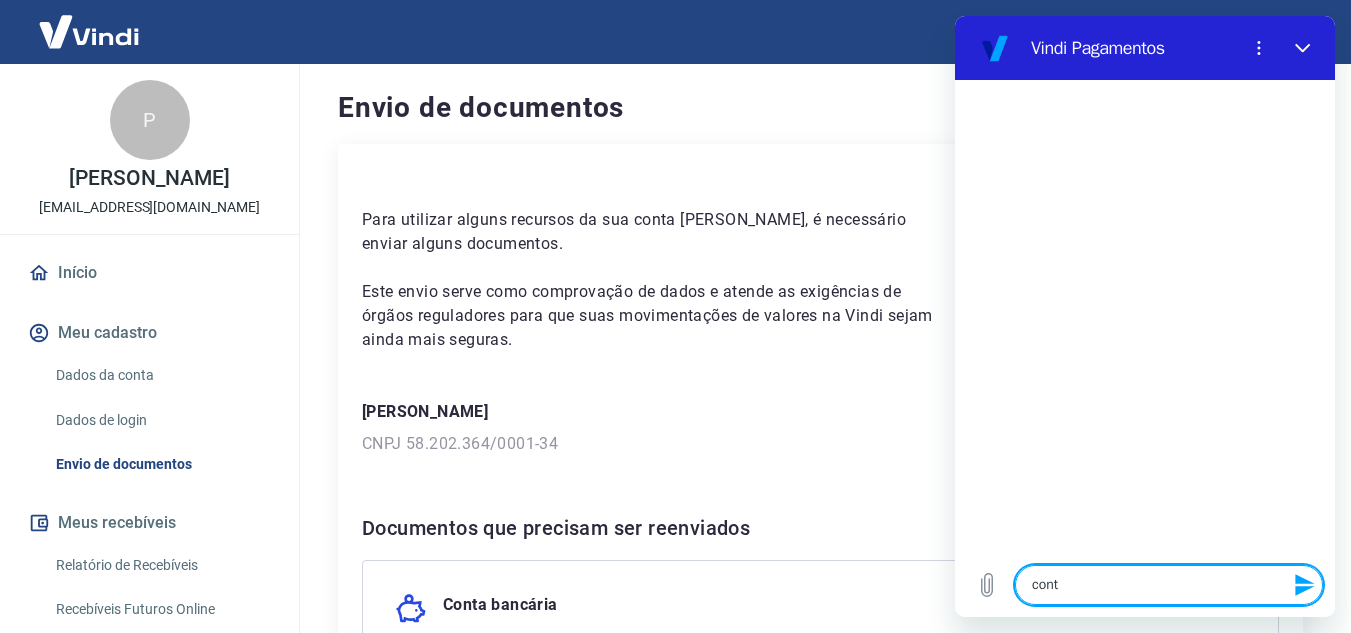 type on "conta" 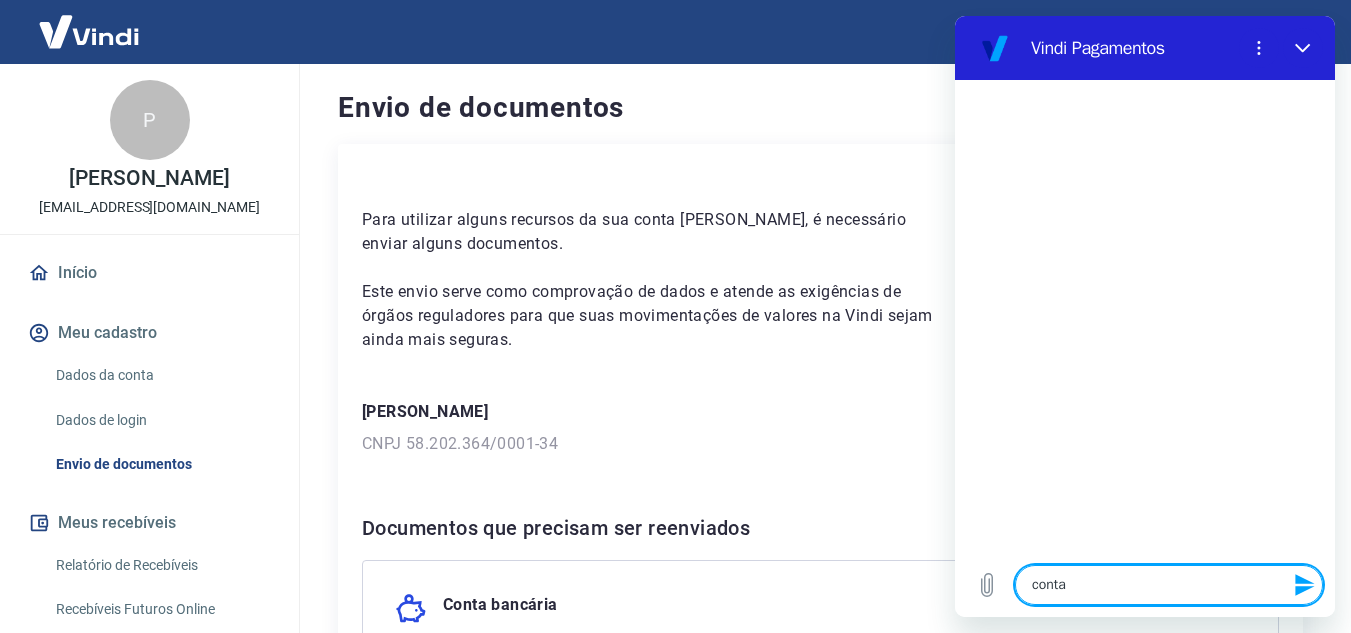 type on "conta" 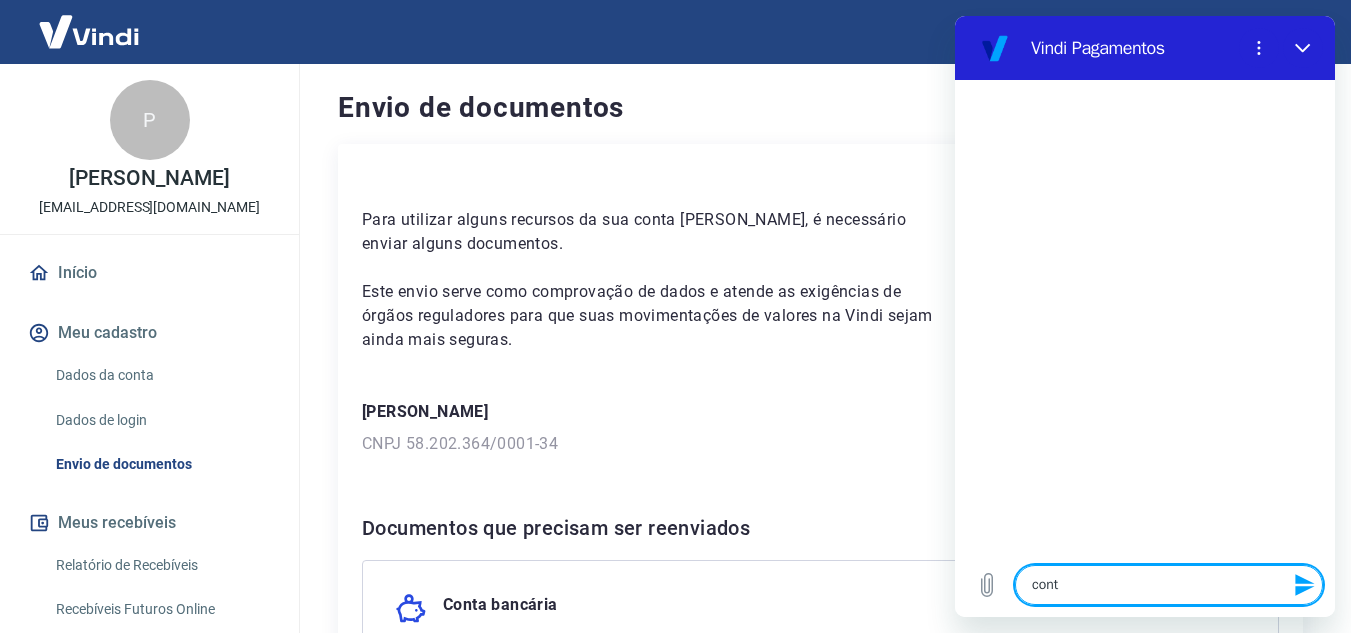 type on "con" 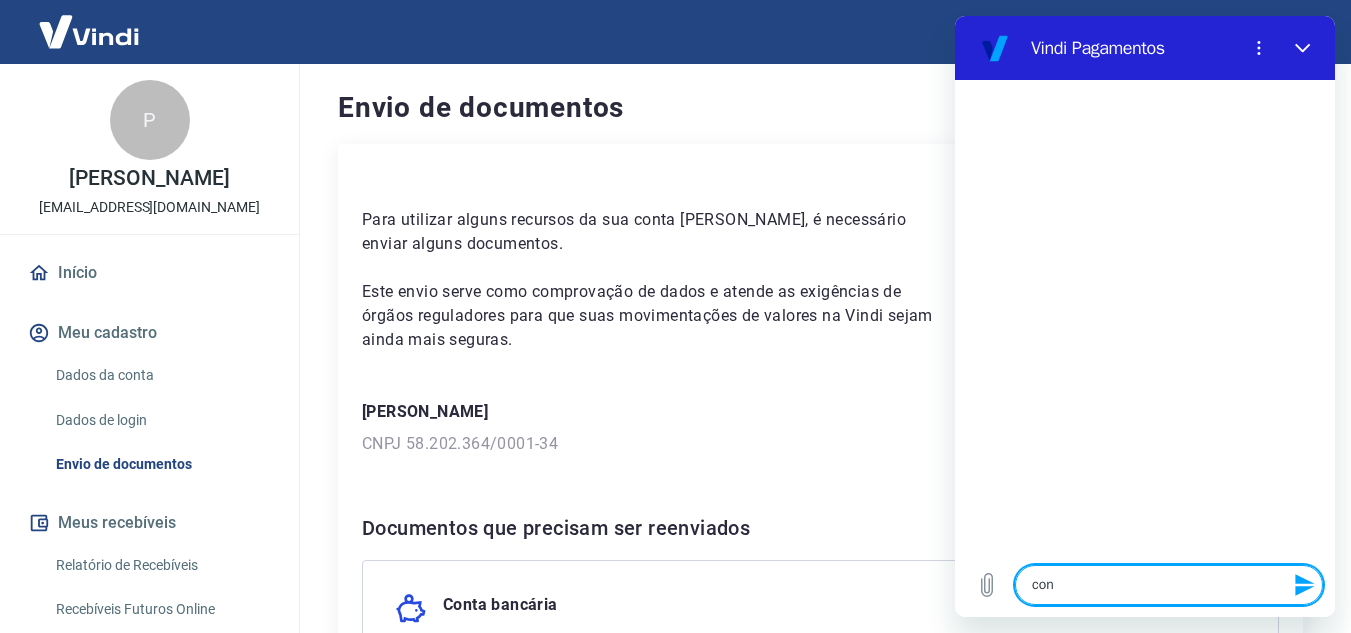 type on "co" 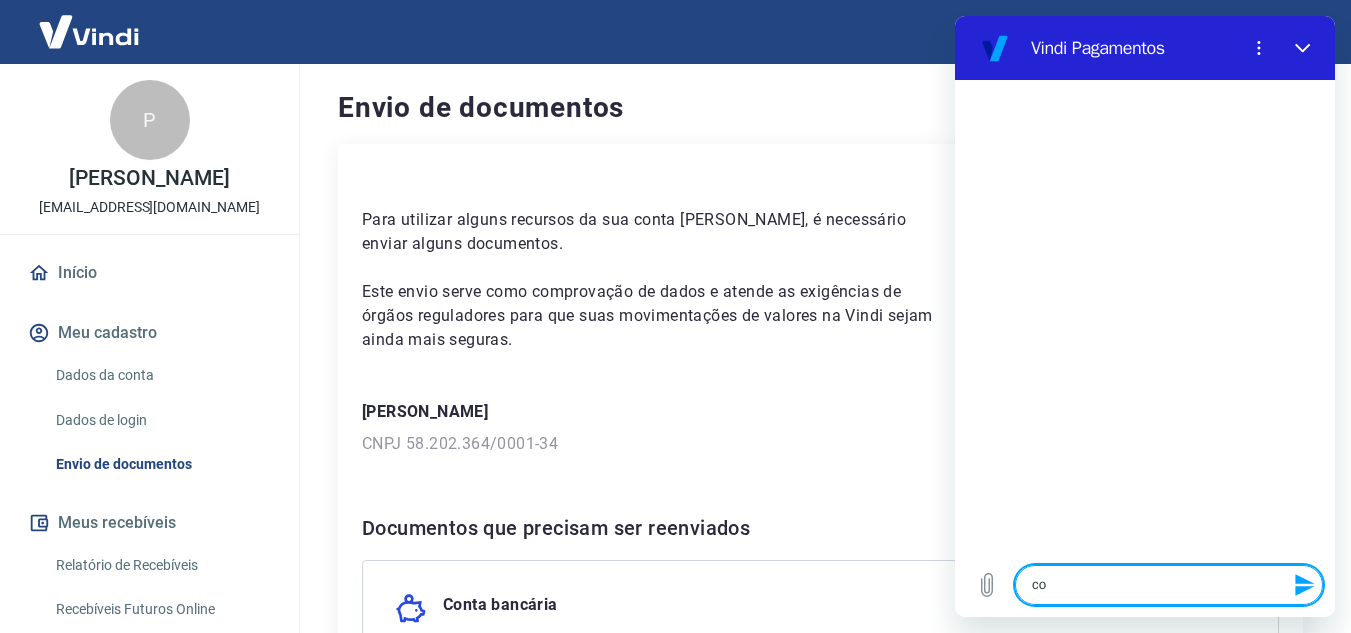 type on "c" 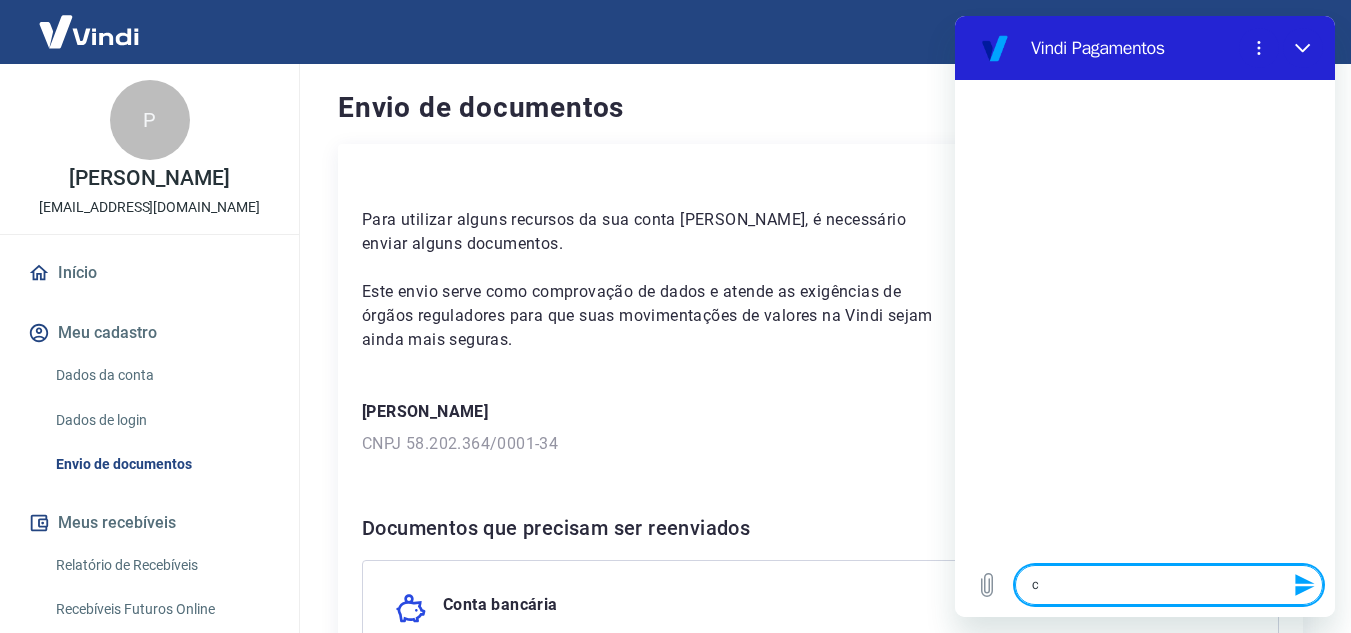type 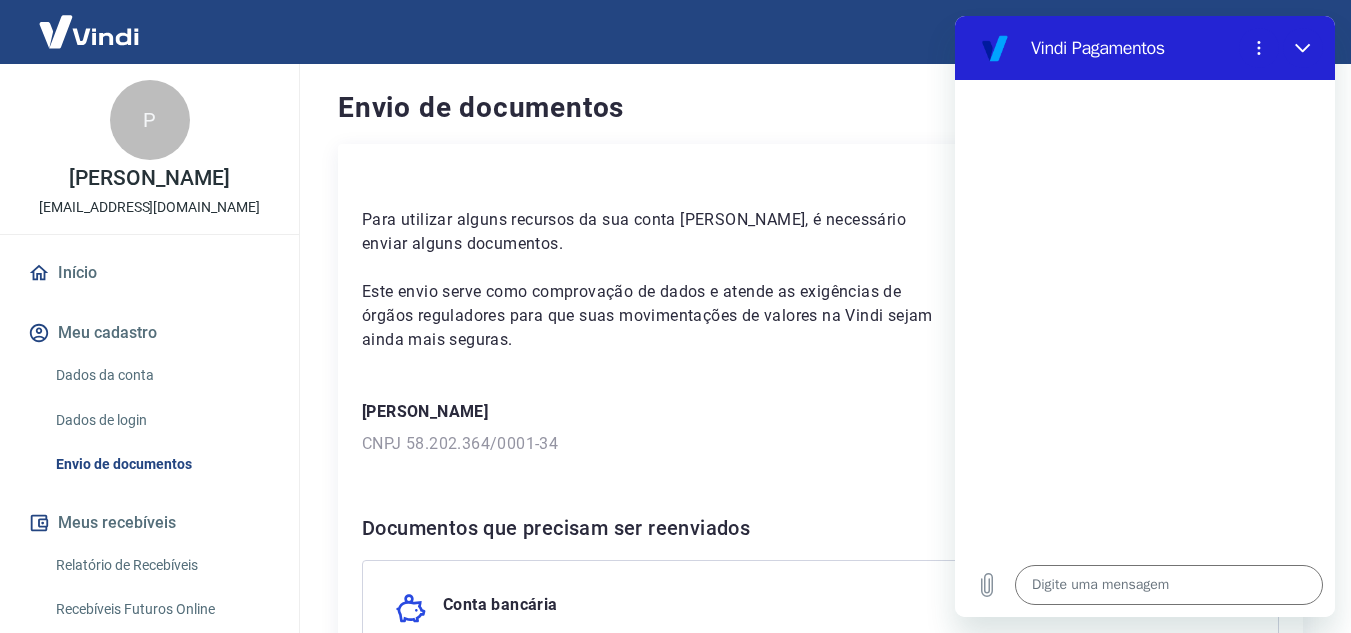 type on "x" 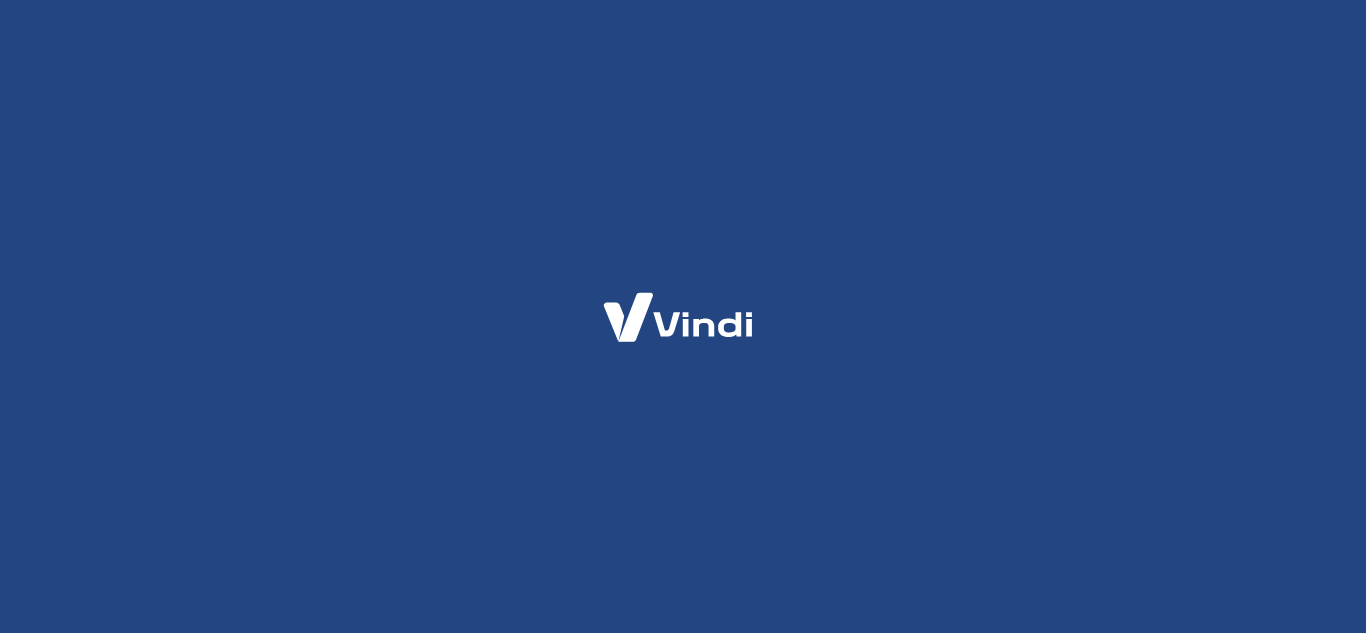 scroll, scrollTop: 0, scrollLeft: 0, axis: both 